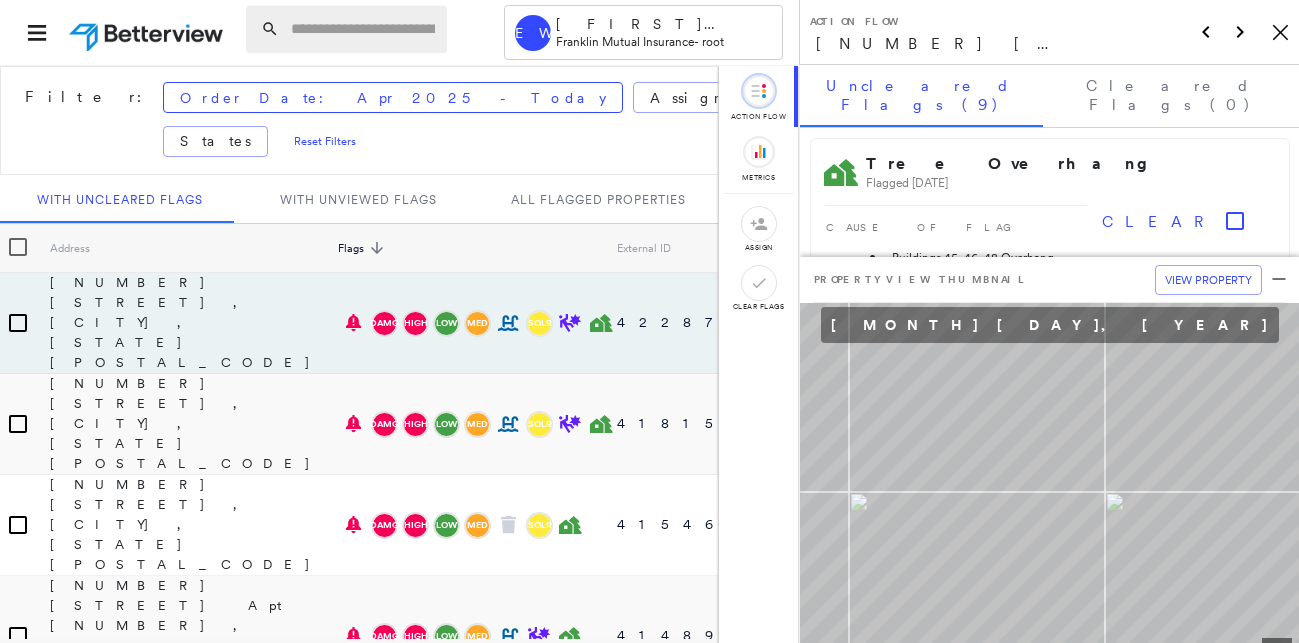 scroll, scrollTop: 0, scrollLeft: 0, axis: both 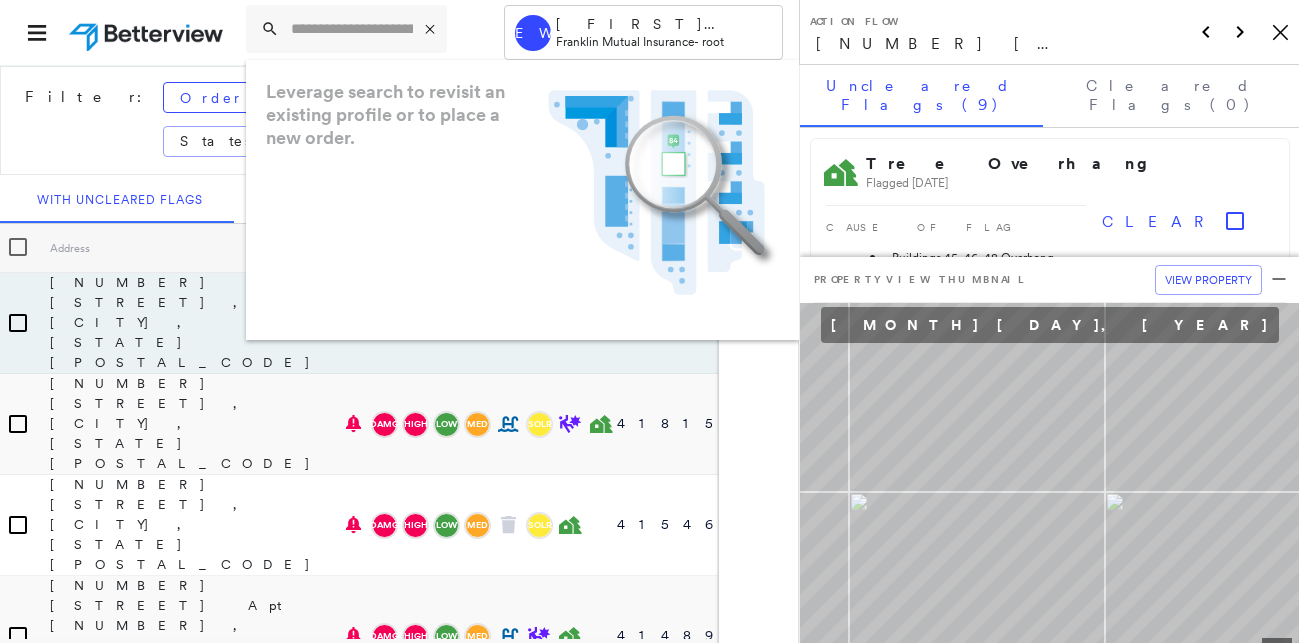 paste on "**********" 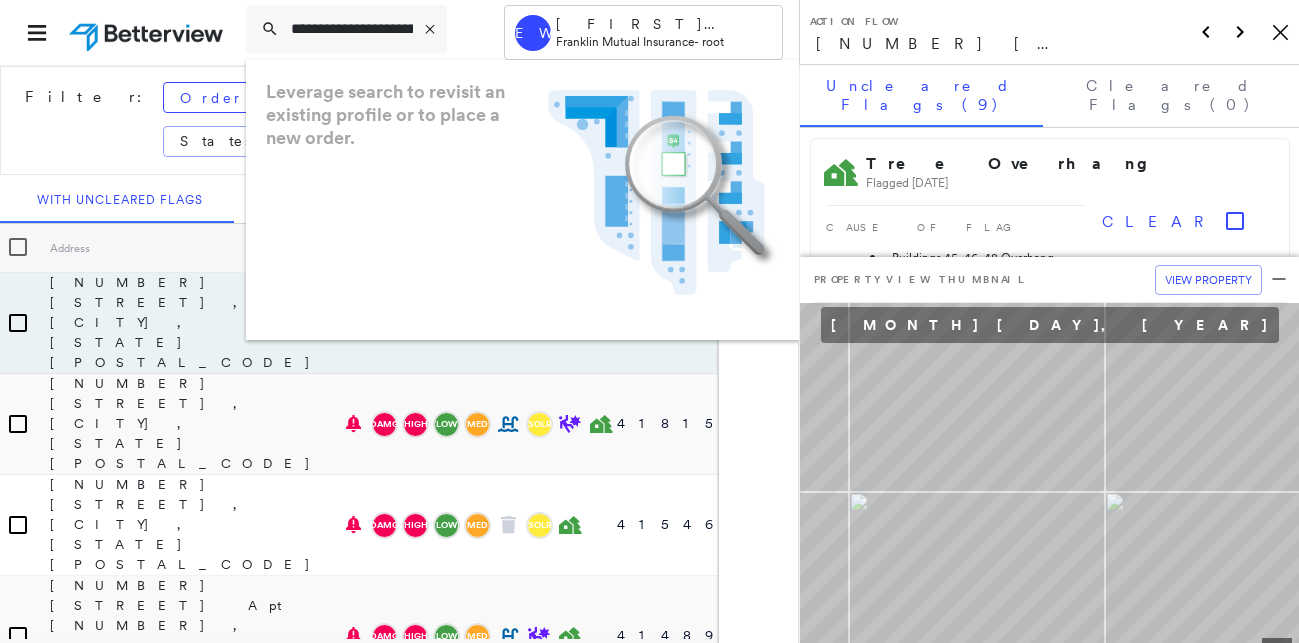scroll, scrollTop: 0, scrollLeft: 88, axis: horizontal 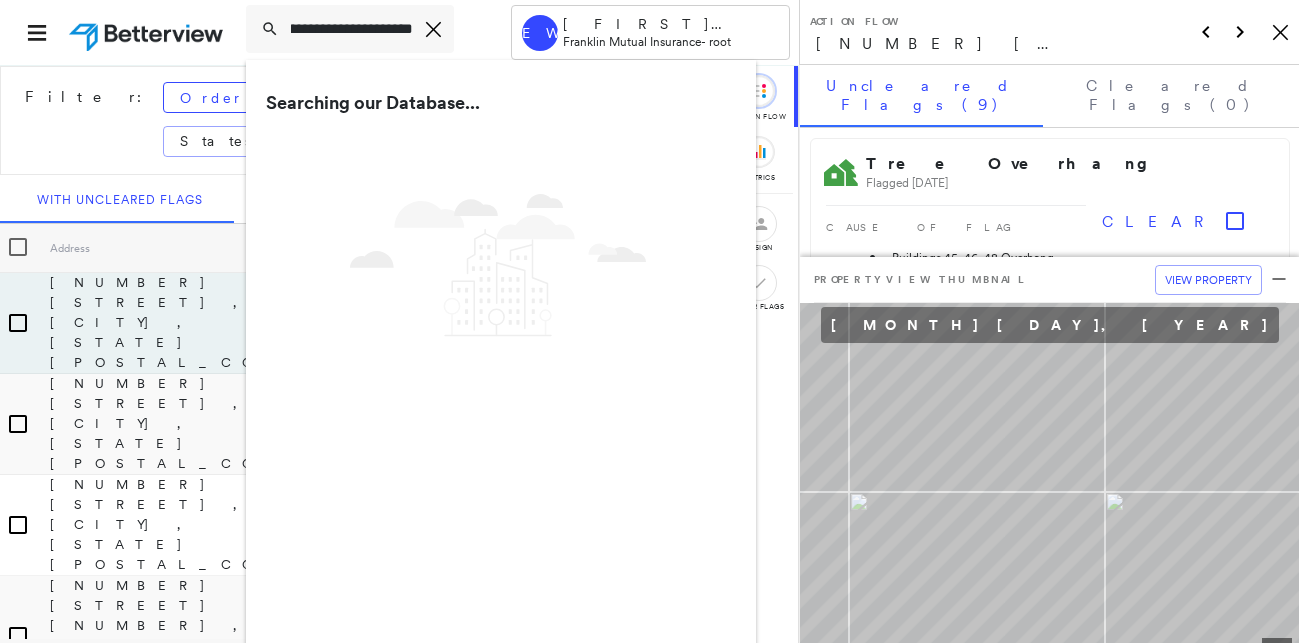 type on "**********" 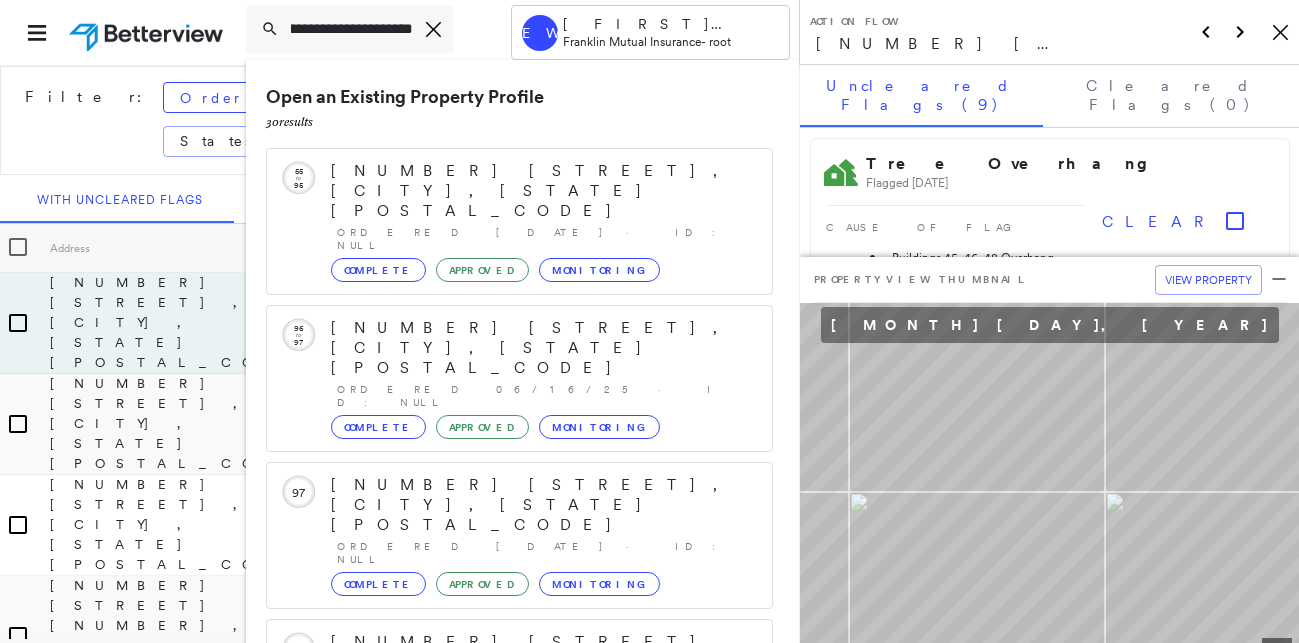 scroll, scrollTop: 0, scrollLeft: 0, axis: both 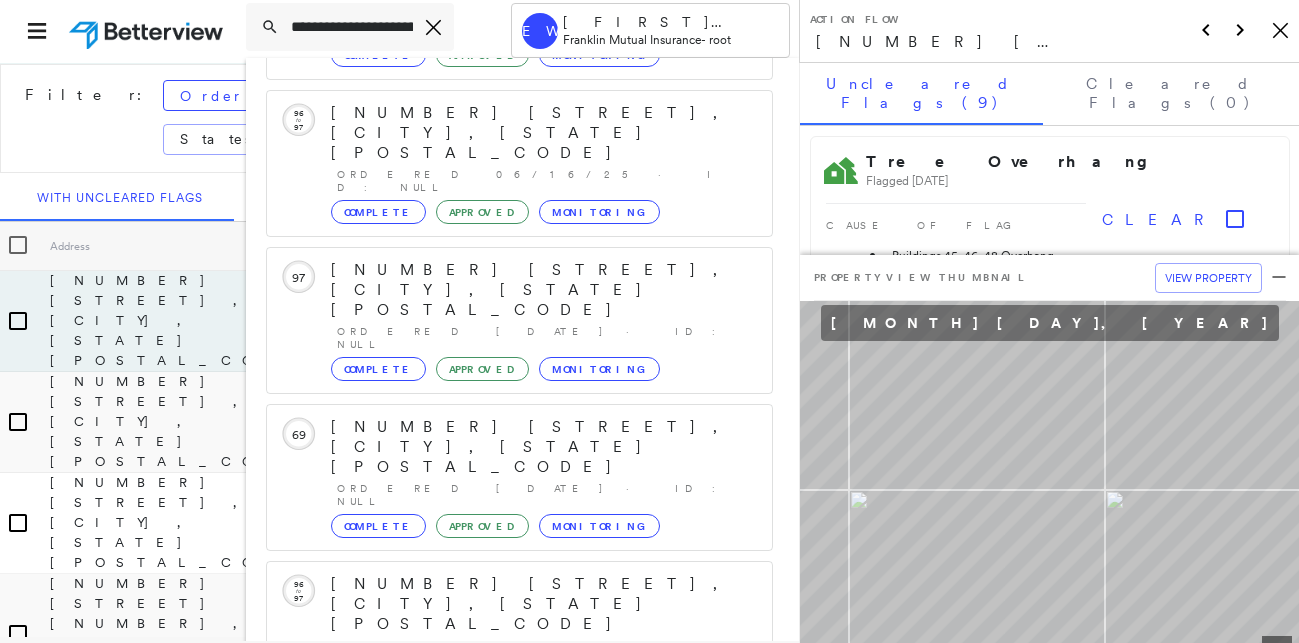 click on "[NUMBER] [STREET], [CITY], [STATE], [COUNTRY]" at bounding box center [499, 896] 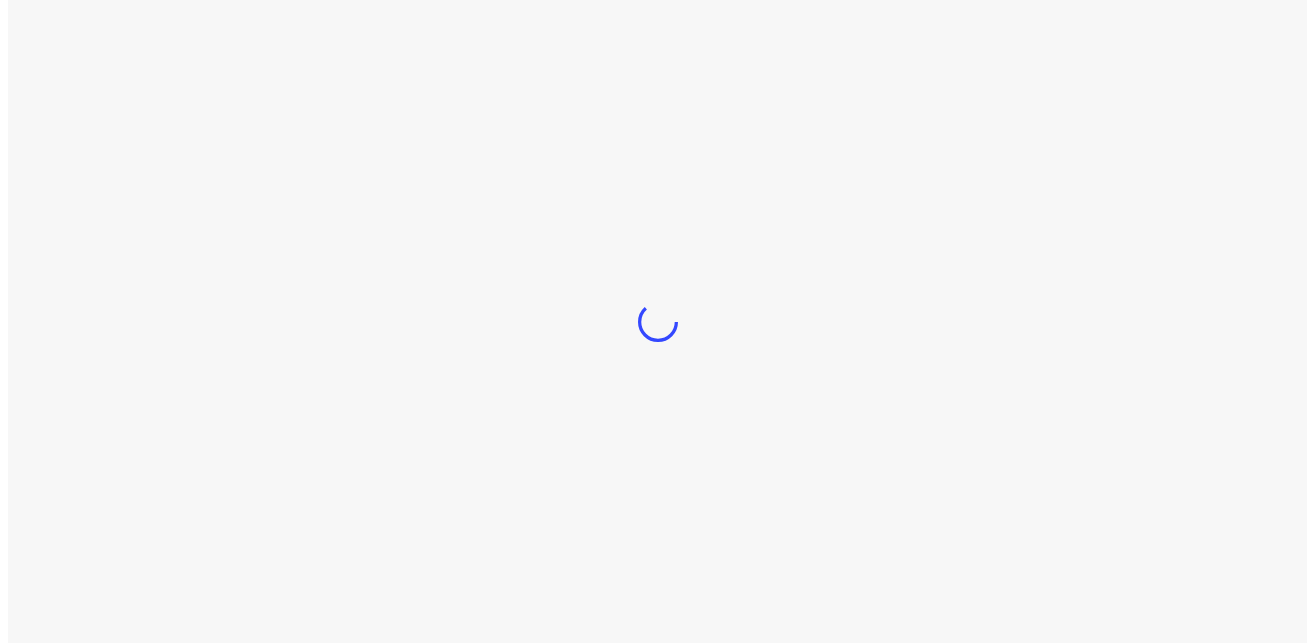 scroll, scrollTop: 0, scrollLeft: 0, axis: both 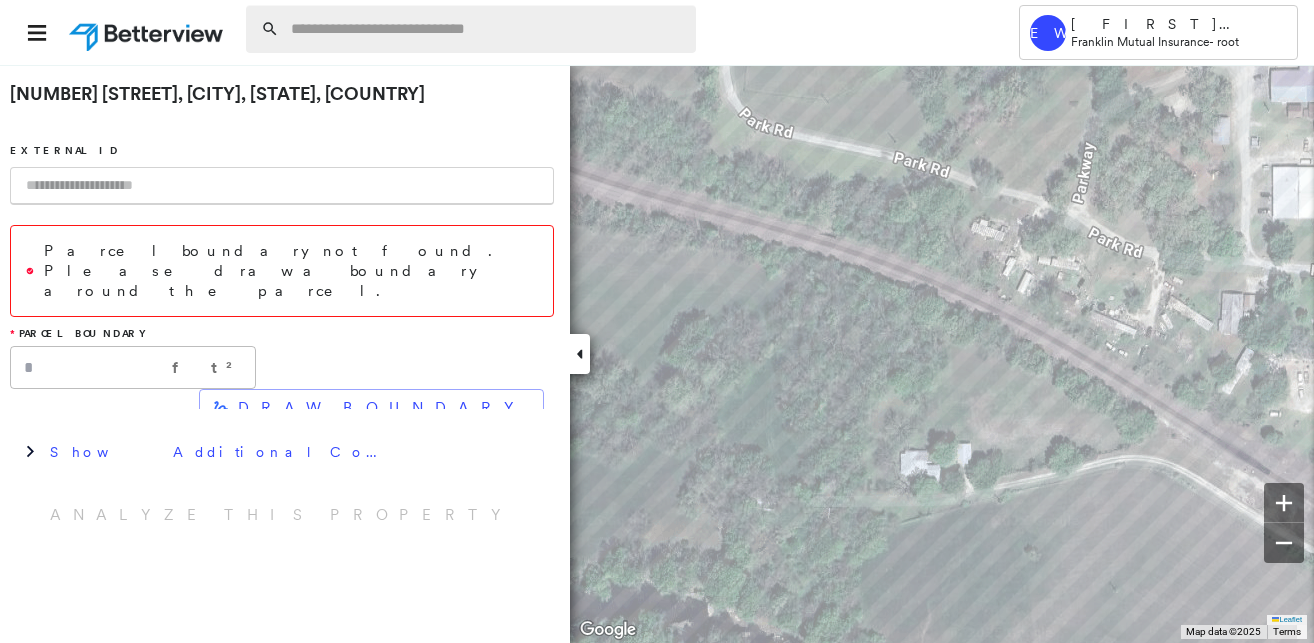 click at bounding box center [487, 29] 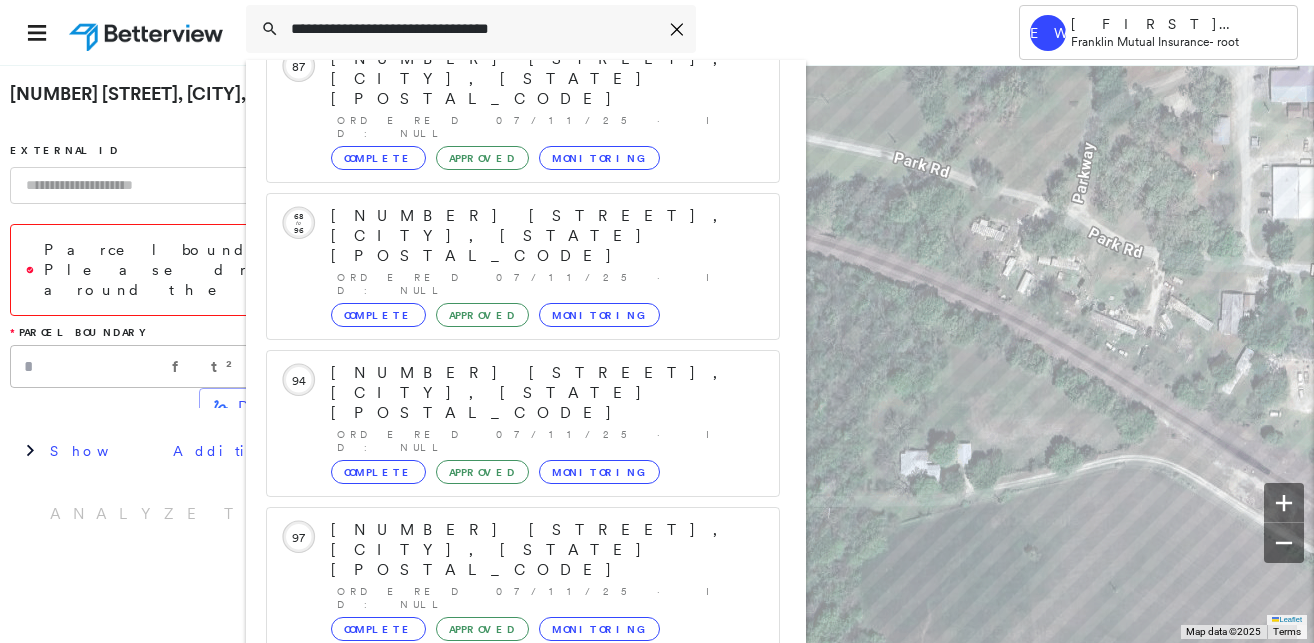 scroll, scrollTop: 213, scrollLeft: 0, axis: vertical 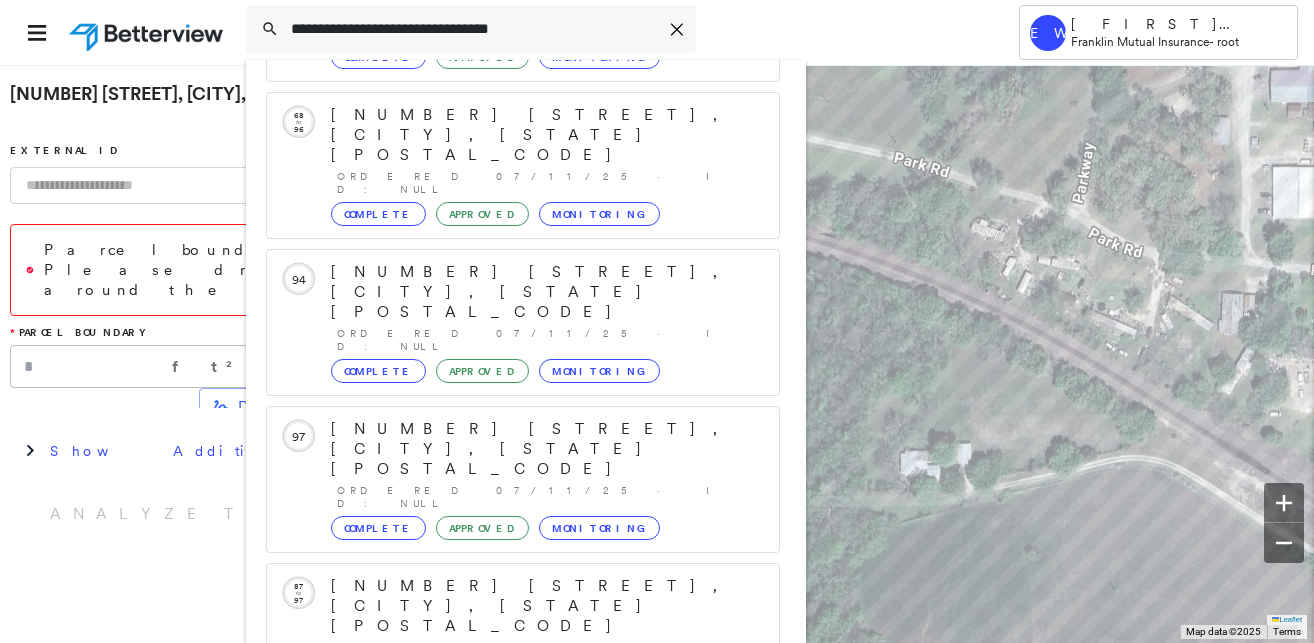 type on "**********" 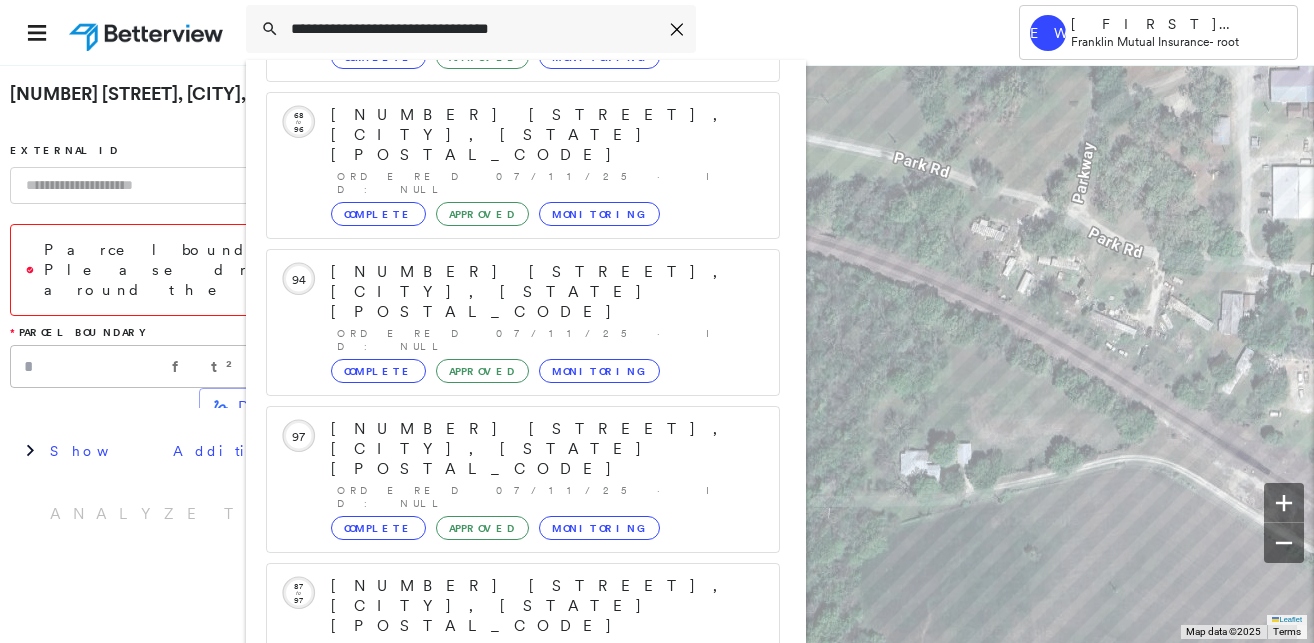click on "[NUMBER] [STREET], [CITY], [STATE] [POSTAL_CODE]" at bounding box center (501, 898) 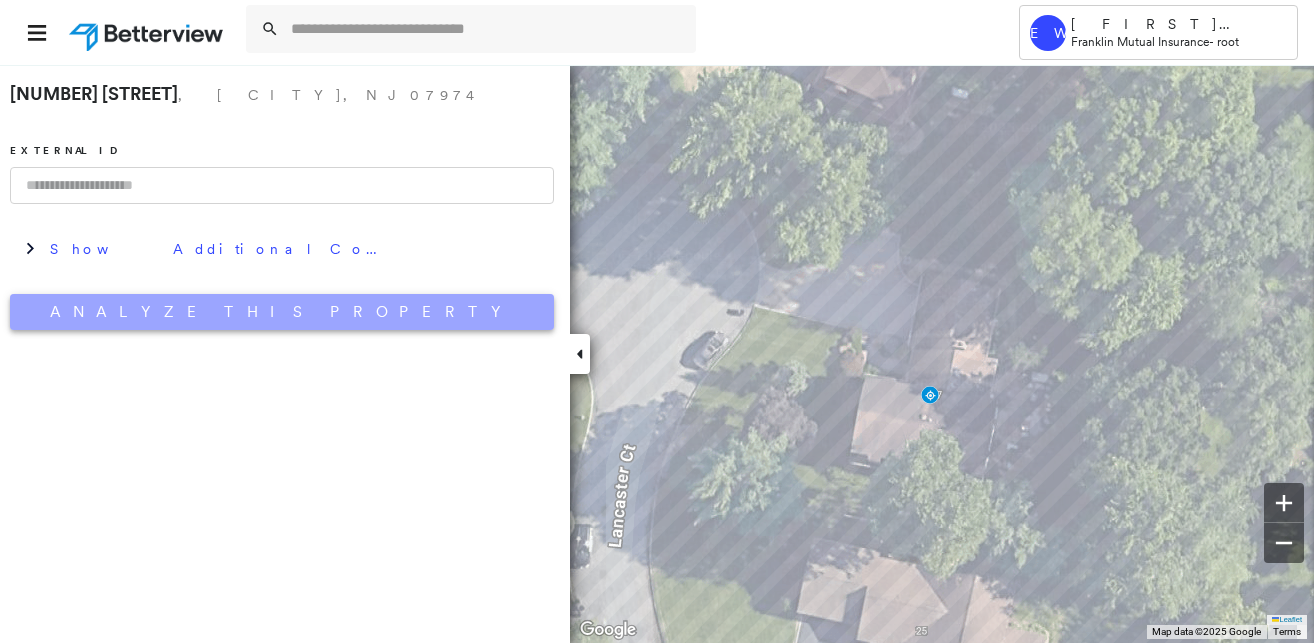 click on "Analyze This Property" at bounding box center [282, 312] 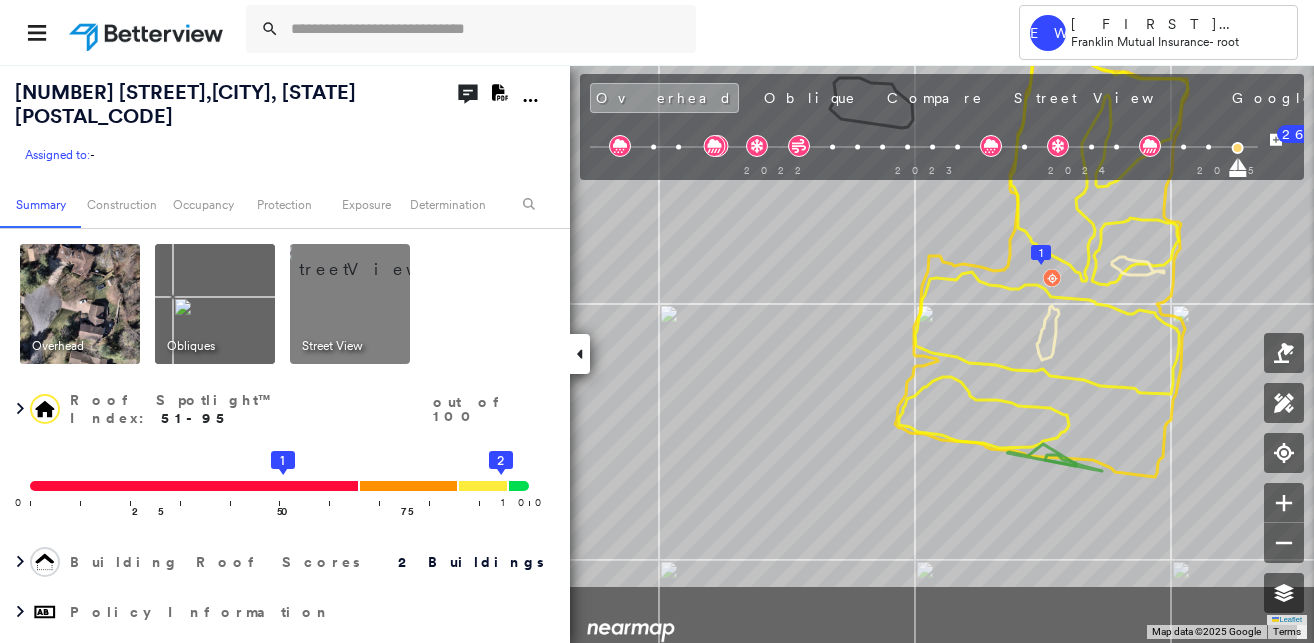 click on "Tower EW [FIRST] [LAST] Franklin Mutual Insurance  -   root [NUMBER]  [STREET] ,  [CITY], [STATE] [POSTAL_CODE] Assigned to:  - Assigned to:  - Assigned to:  - Open Comments Download PDF Report Summary Construction Occupancy Protection Exposure Determination Overhead Obliques Street View Roof Spotlight™ Index :  51-95 out of 100 0 100 25 50 75 1 2 Building Roof Scores 2 Buildings Policy Information Flags :  4 (0 cleared, 4 uncleared) Construction Roof Spotlights :  Zinc Staining, Staining, Tile or Shingle Staining, Overhang Property Features :  Trampoline, Asphalt Roof Size & Shape :  2 buildings  BuildZoom - Building Permit Data and Analysis Occupancy Place Detail Protection Exposure FEMA Risk Index Wind Additional Perils Tree Fall Risk:  Present   Determination Flags :  4 (0 cleared, 4 uncleared) Uncleared Flags (4) Cleared Flags  (0) Trampoline Flagged [DATE] Clear LOW Low Priority Flagged [DATE] Clear HIGH High Priority Flagged [DATE] Clear Tree Overhang Flagged [DATE] Clear Action Taken New Entry Save" at bounding box center [657, 321] 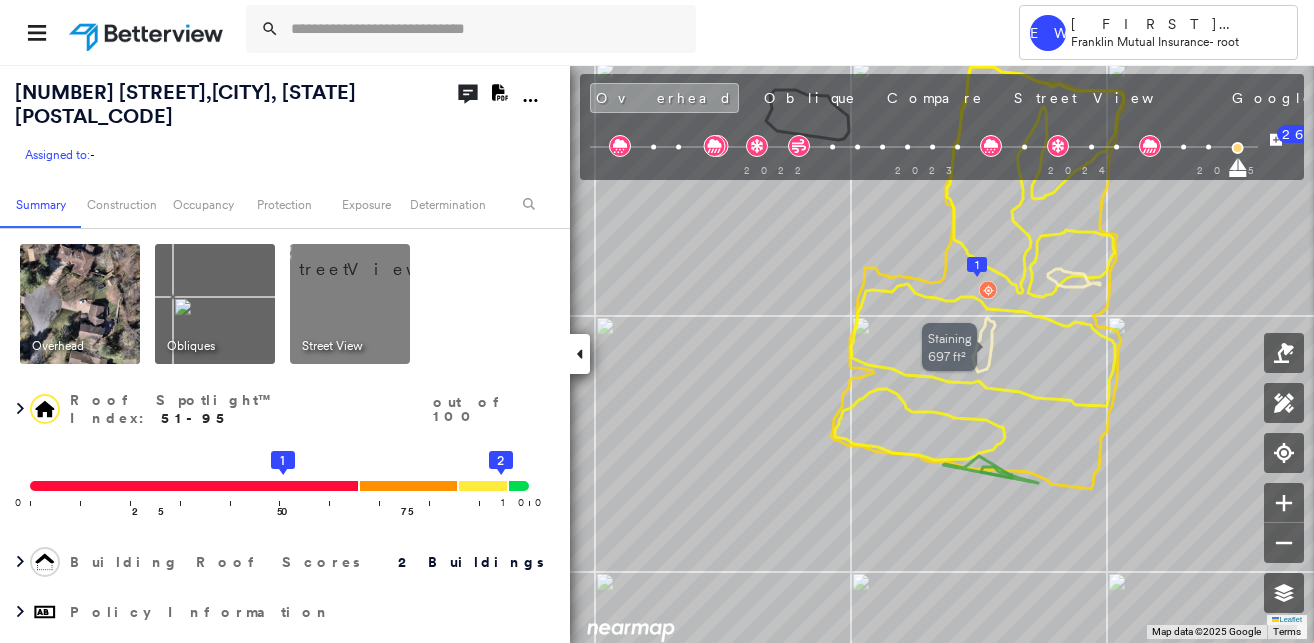 drag, startPoint x: 1103, startPoint y: 368, endPoint x: 1016, endPoint y: 397, distance: 91.706055 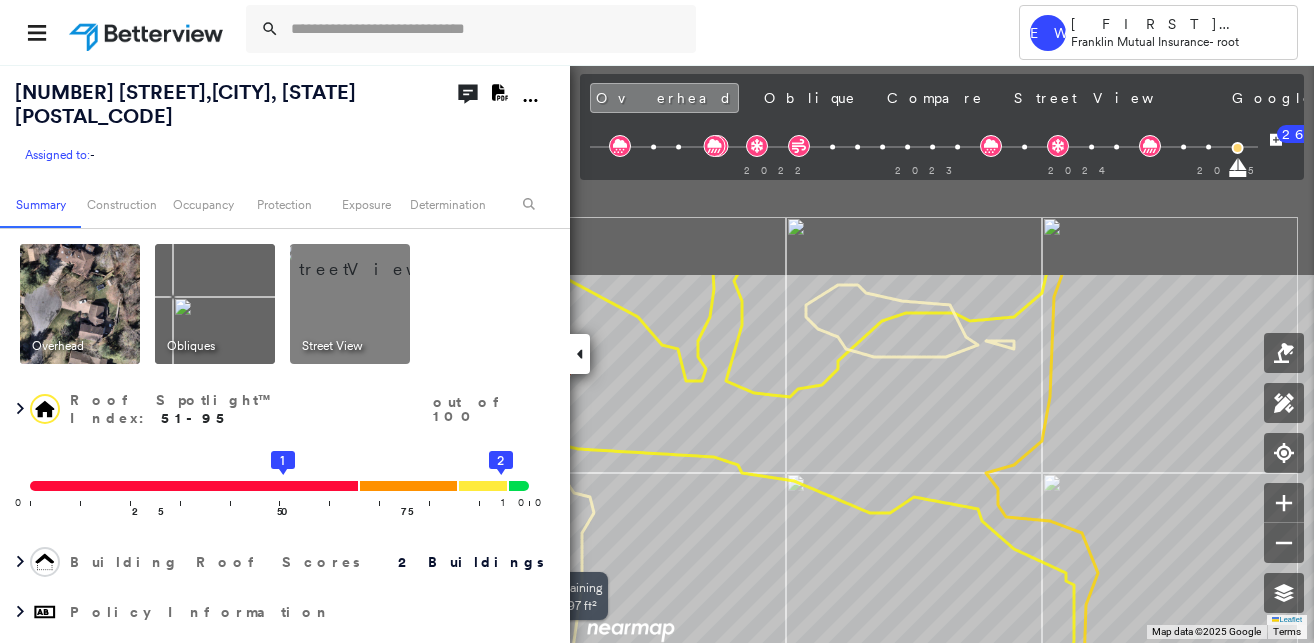 drag, startPoint x: 1102, startPoint y: 313, endPoint x: 994, endPoint y: 562, distance: 271.41296 